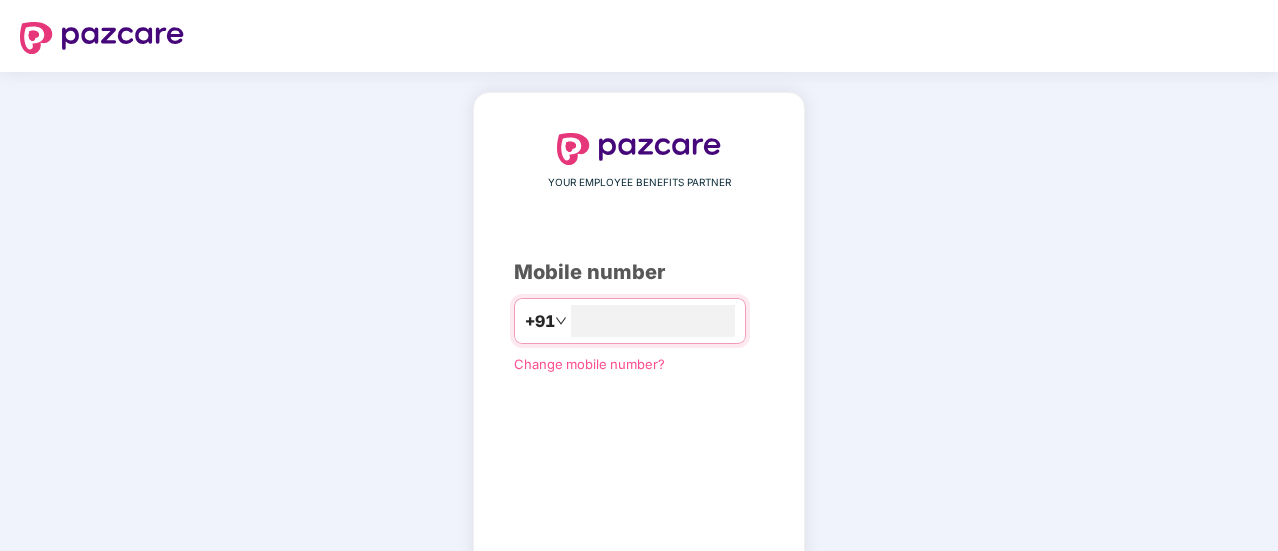 scroll, scrollTop: 0, scrollLeft: 0, axis: both 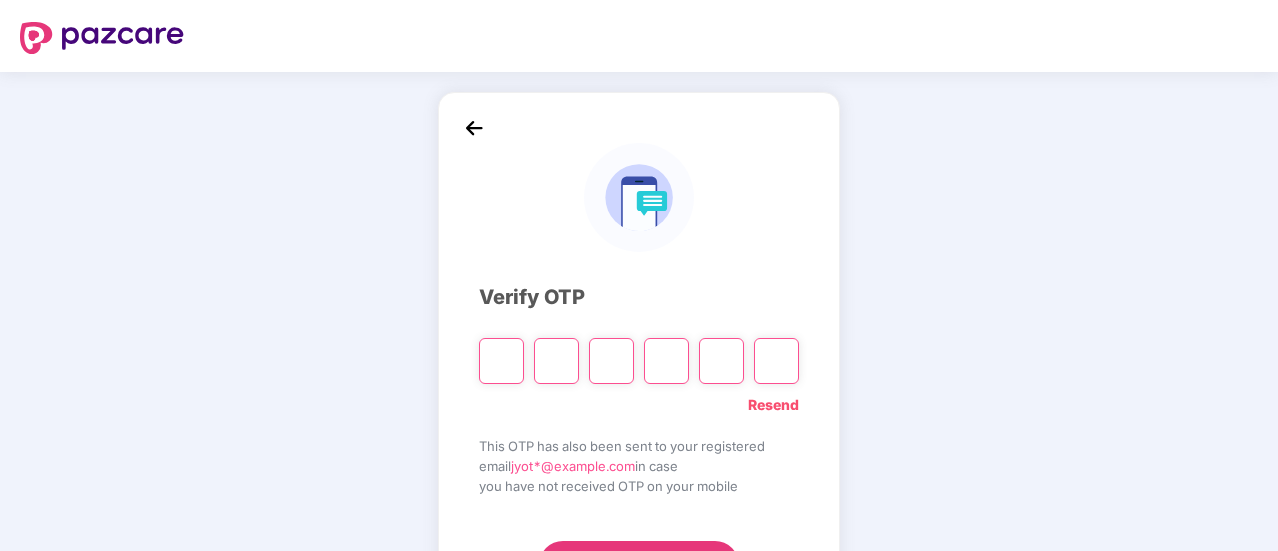 type on "*" 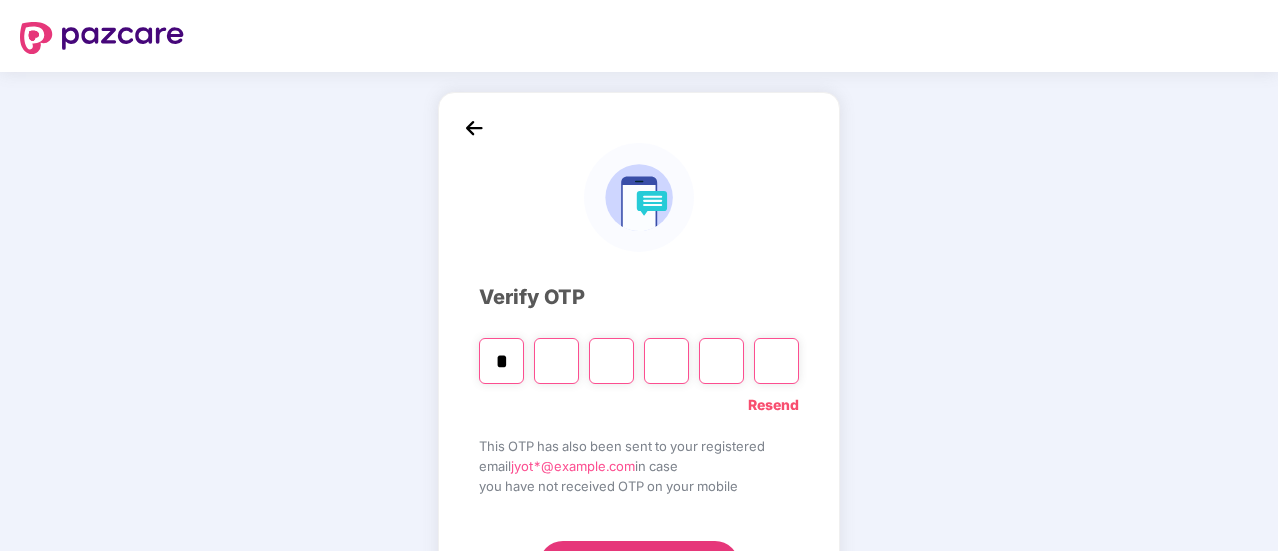 type on "*" 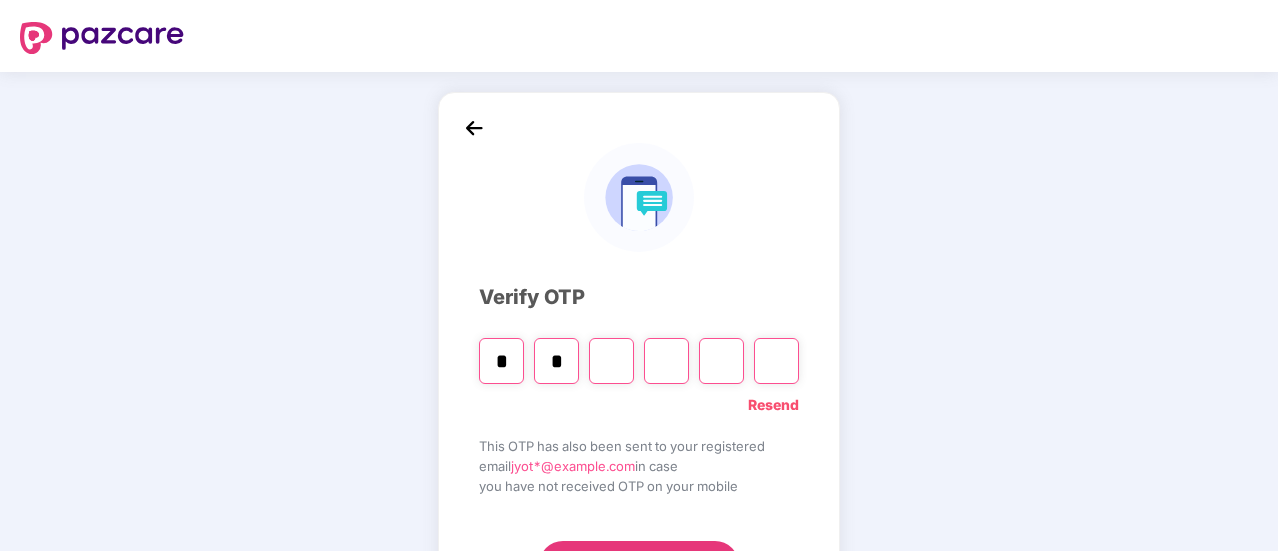 type on "*" 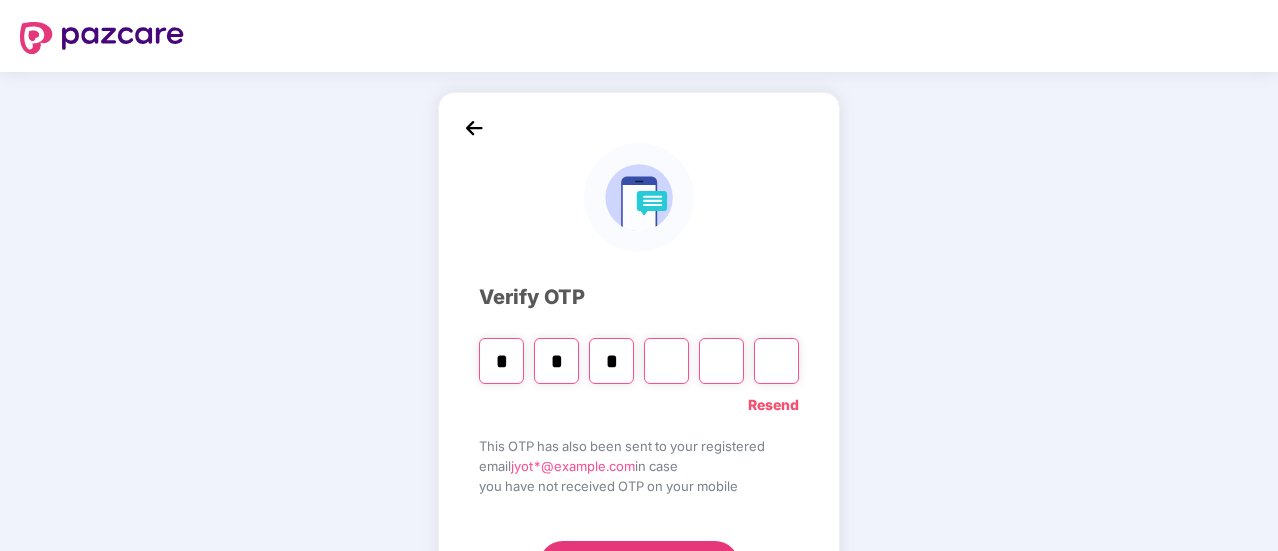 type on "*" 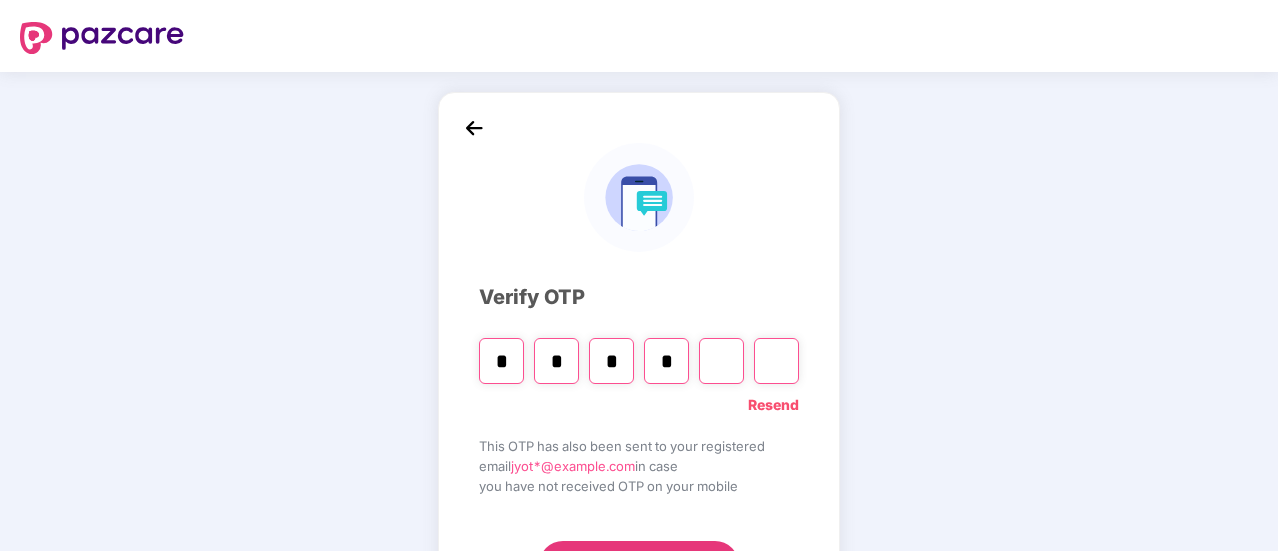 type on "*" 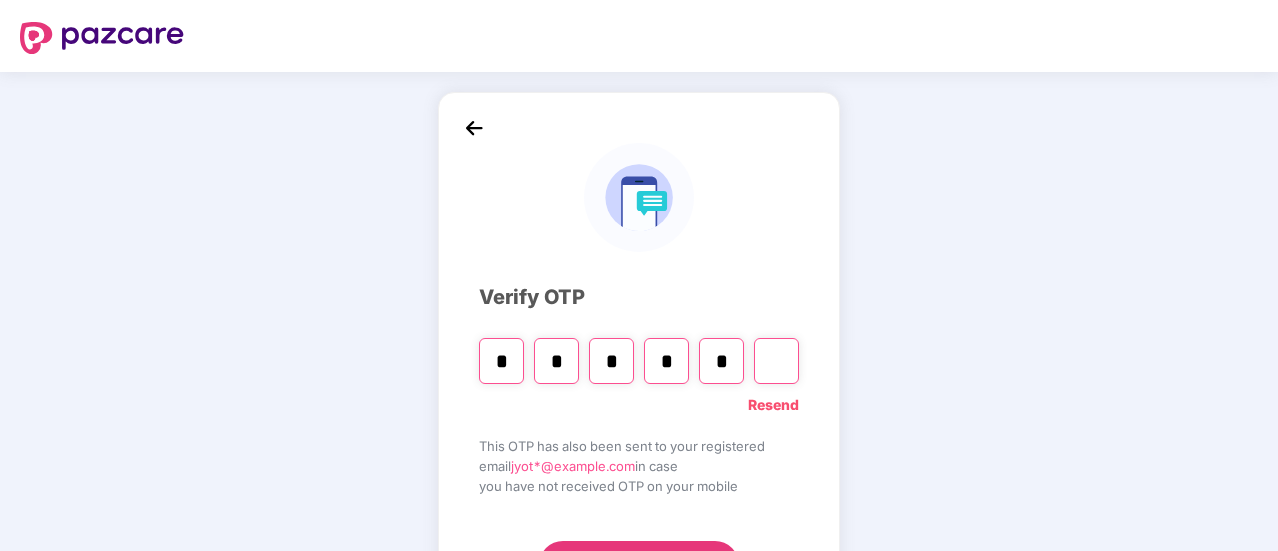 type on "*" 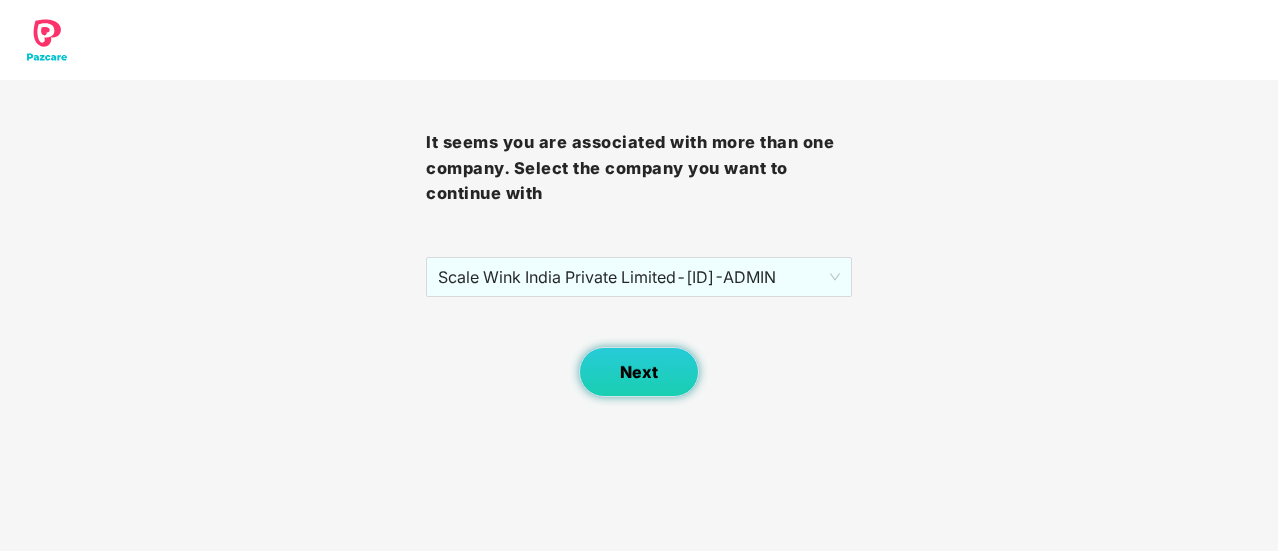 click on "Next" at bounding box center [639, 372] 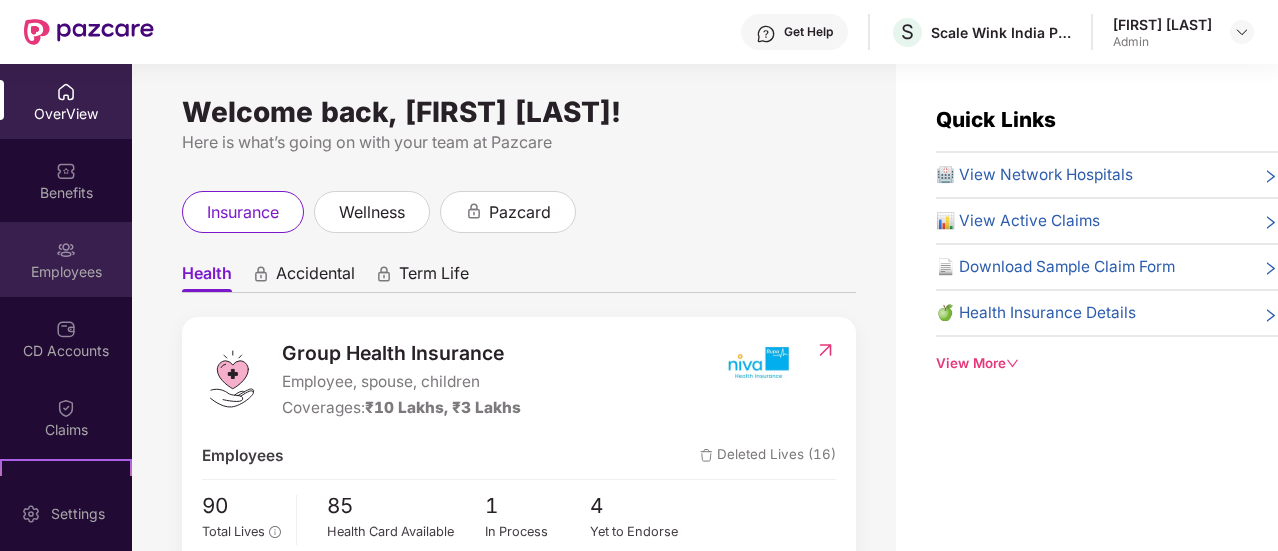 click on "Employees" at bounding box center (66, 272) 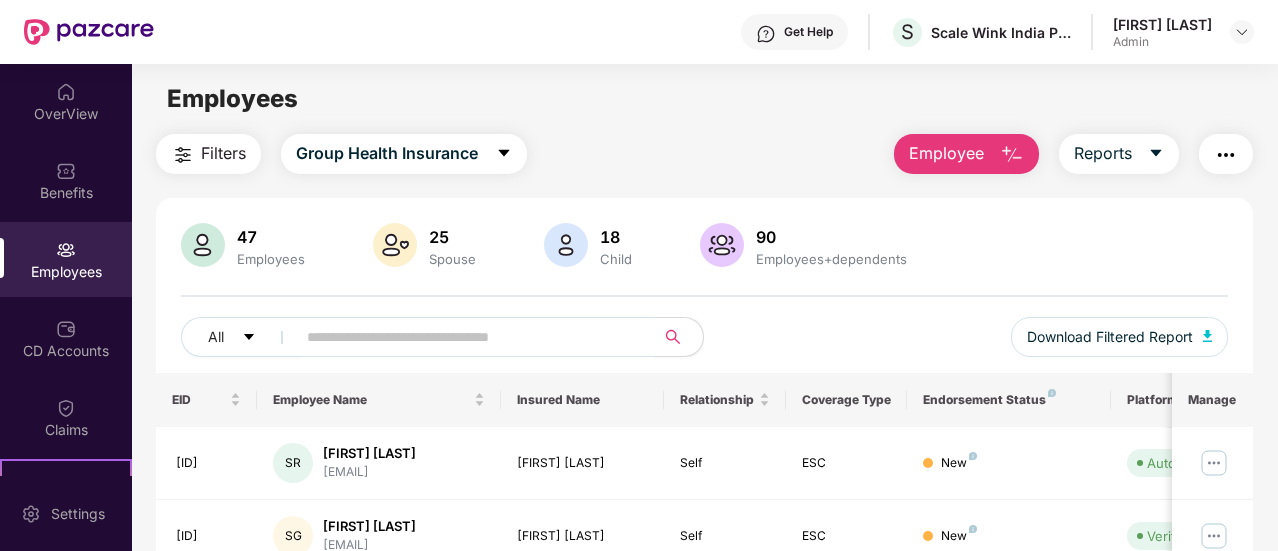 click at bounding box center (467, 337) 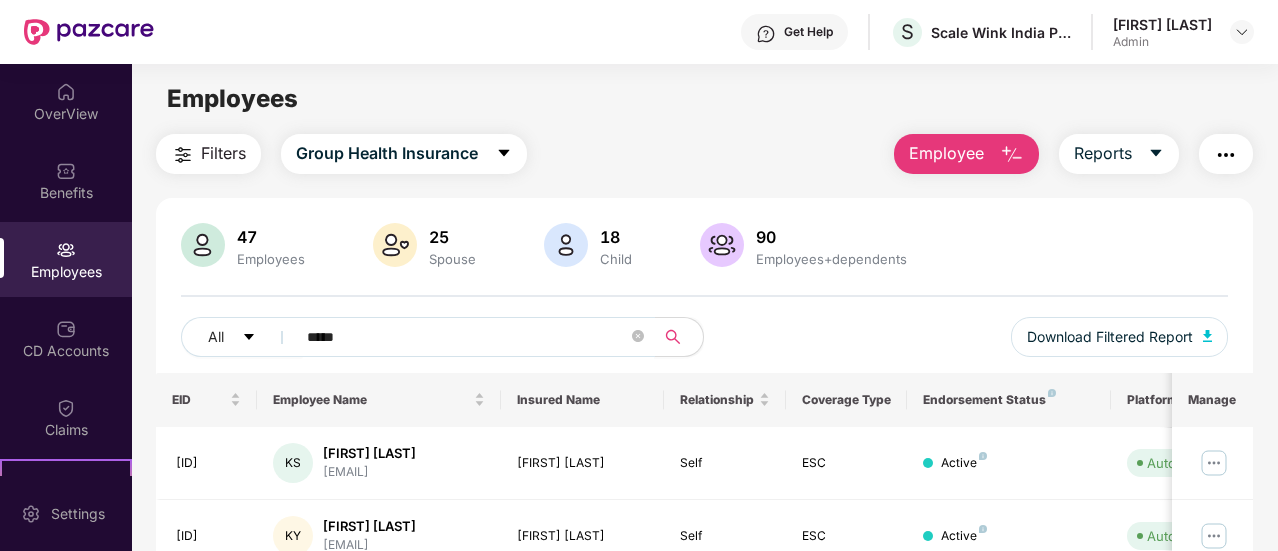 type on "*****" 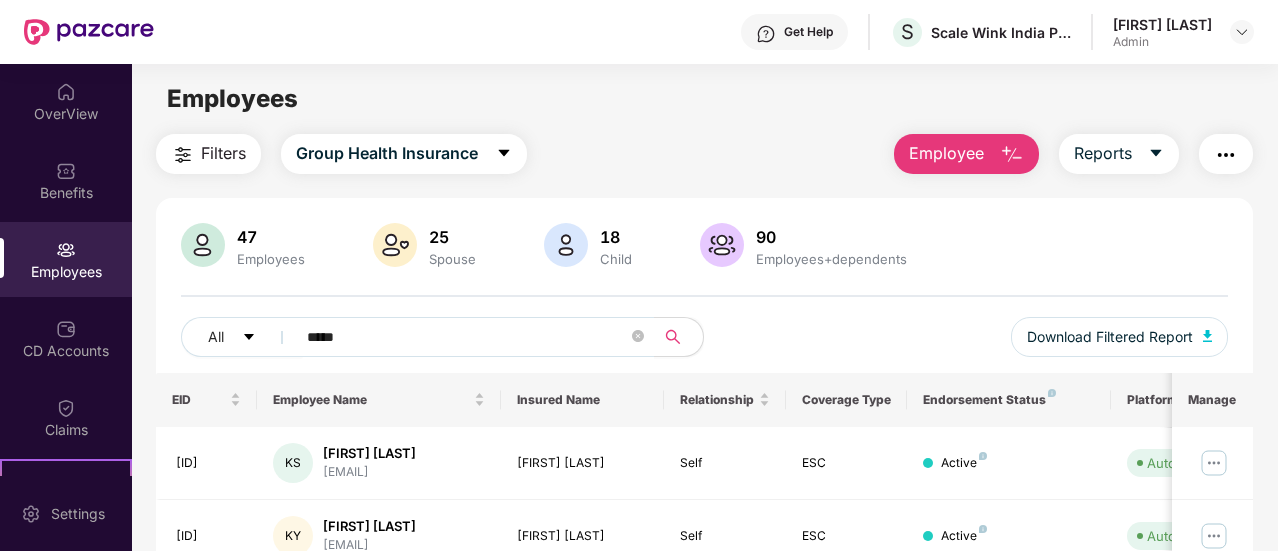 drag, startPoint x: 1275, startPoint y: 310, endPoint x: 1274, endPoint y: 359, distance: 49.010204 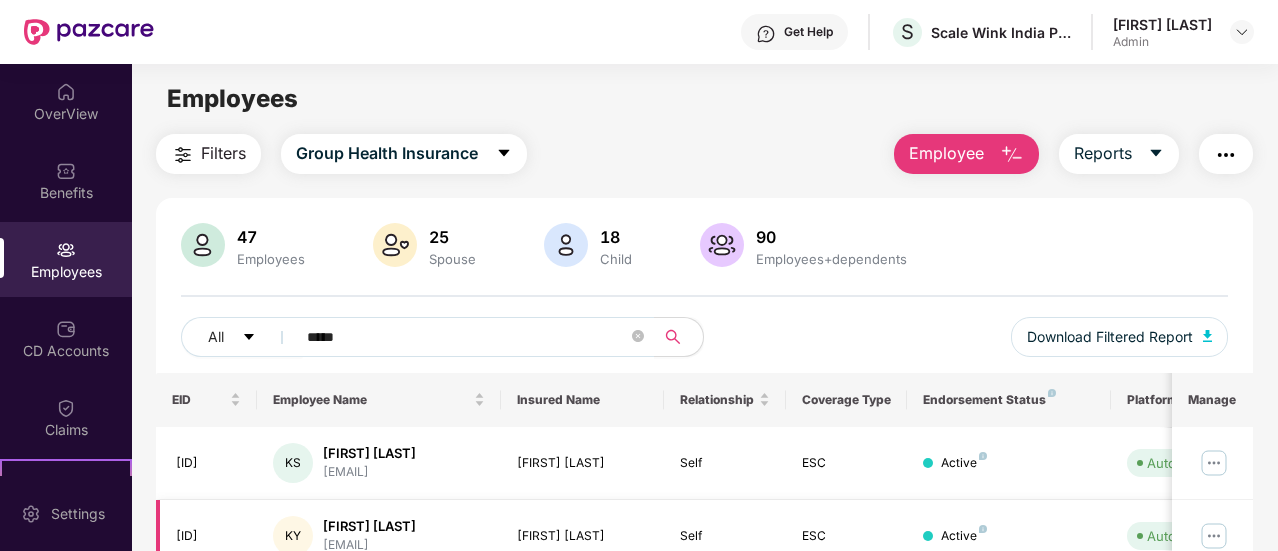 click on "Self" at bounding box center (725, 536) 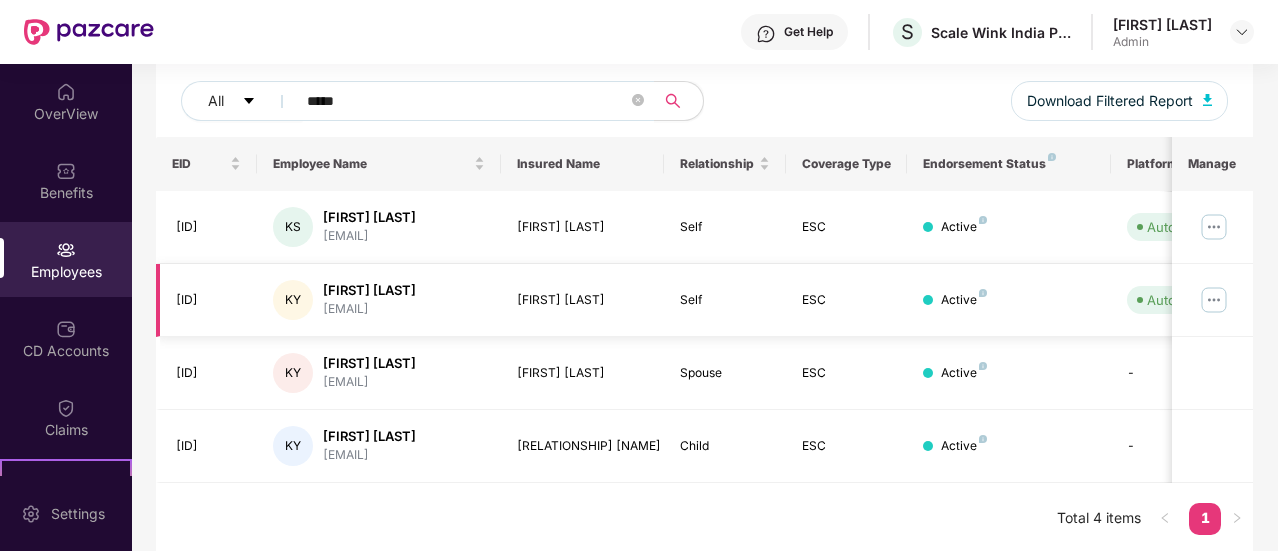 scroll, scrollTop: 237, scrollLeft: 0, axis: vertical 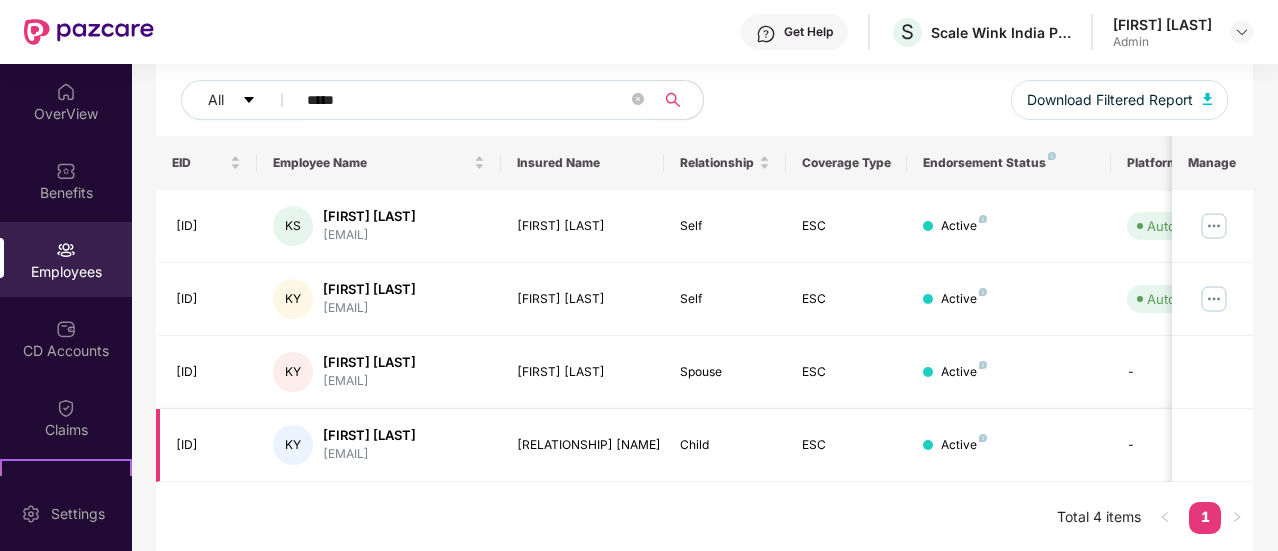 click on "-" at bounding box center (1182, 445) 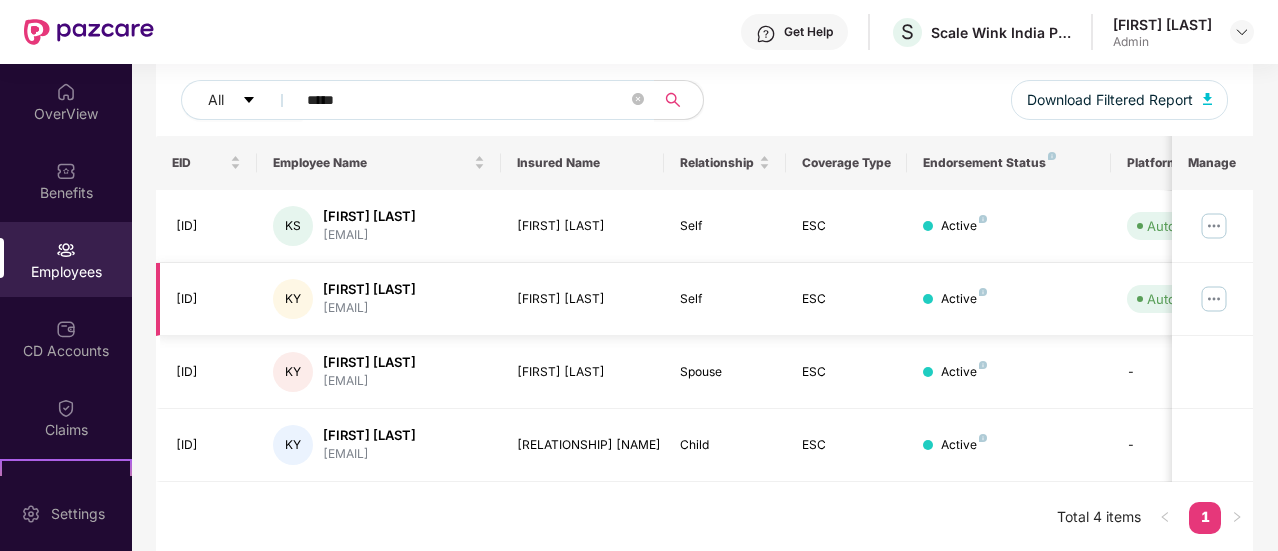 click at bounding box center [1214, 299] 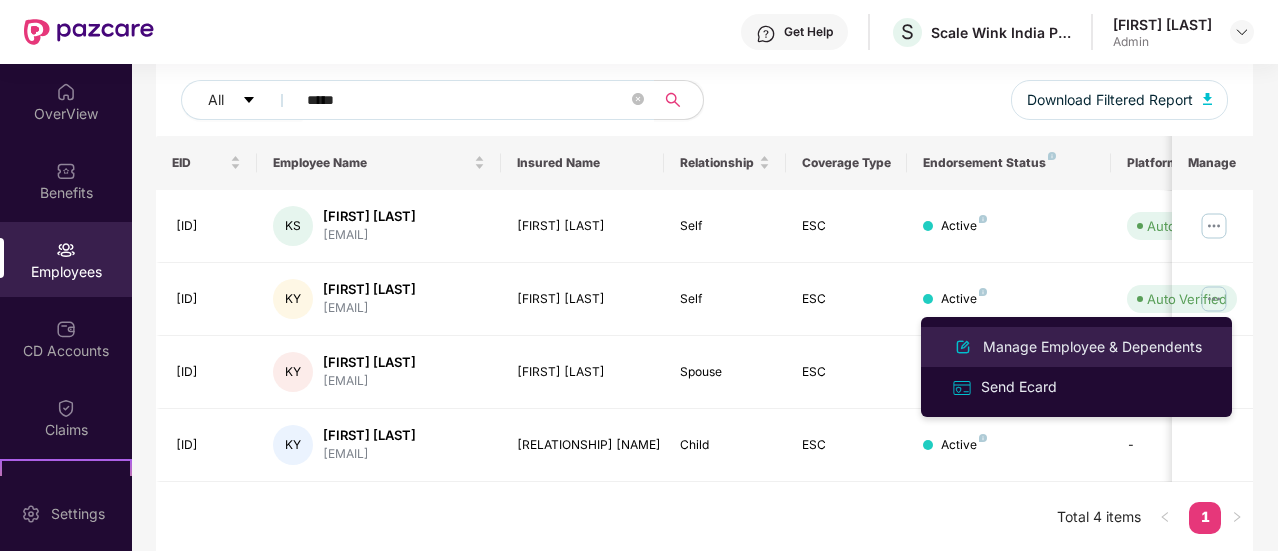 click on "Manage Employee & Dependents" at bounding box center [1092, 347] 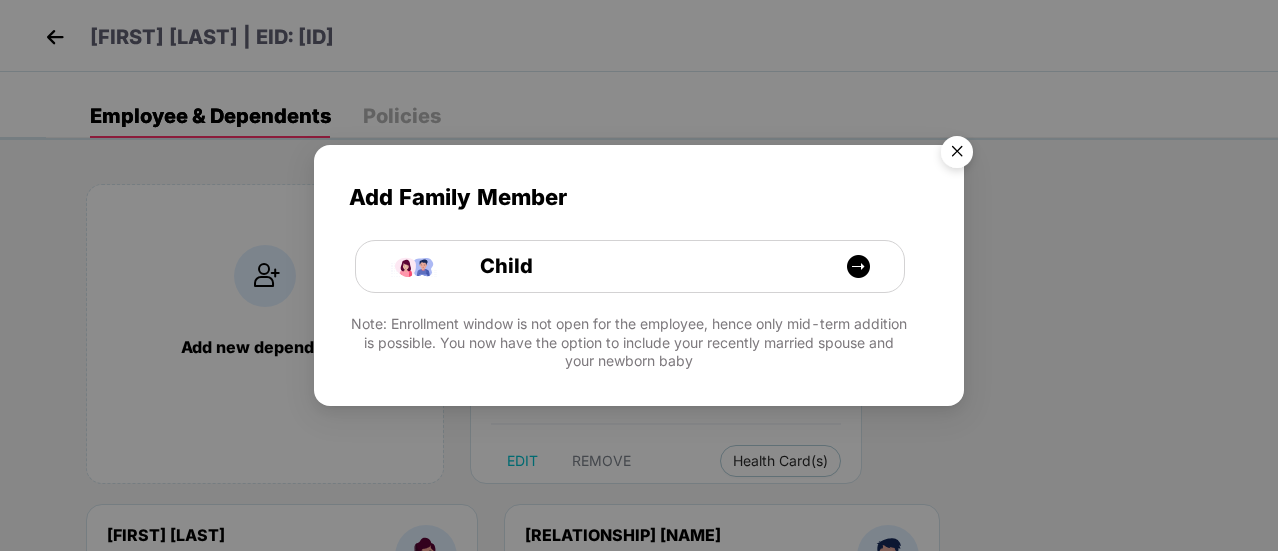 click at bounding box center (957, 155) 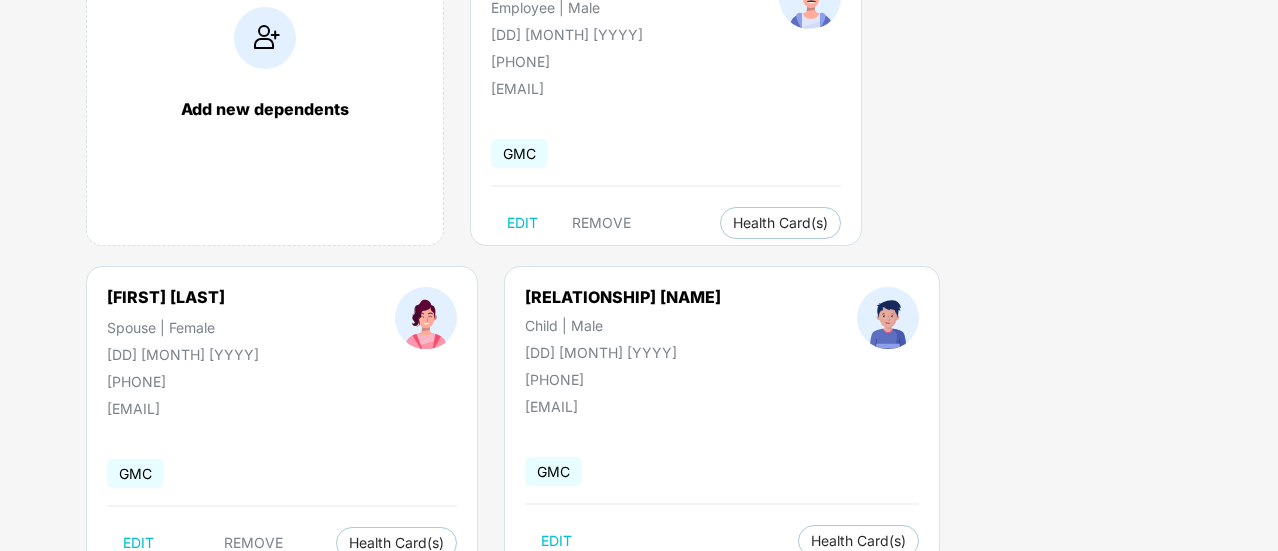 scroll, scrollTop: 240, scrollLeft: 0, axis: vertical 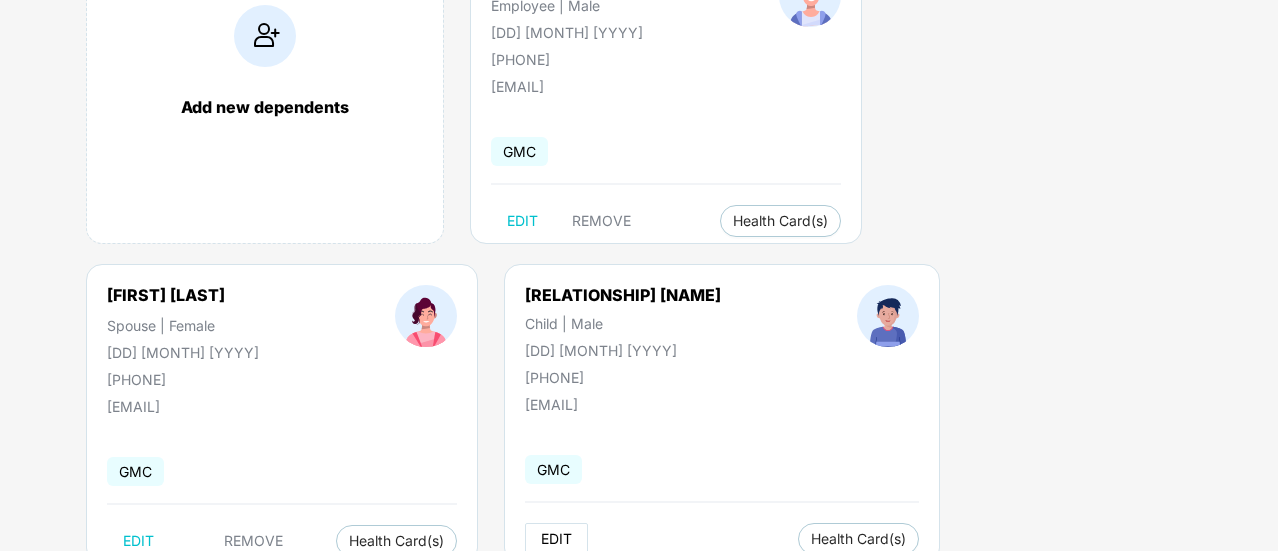 click on "EDIT" at bounding box center (556, 539) 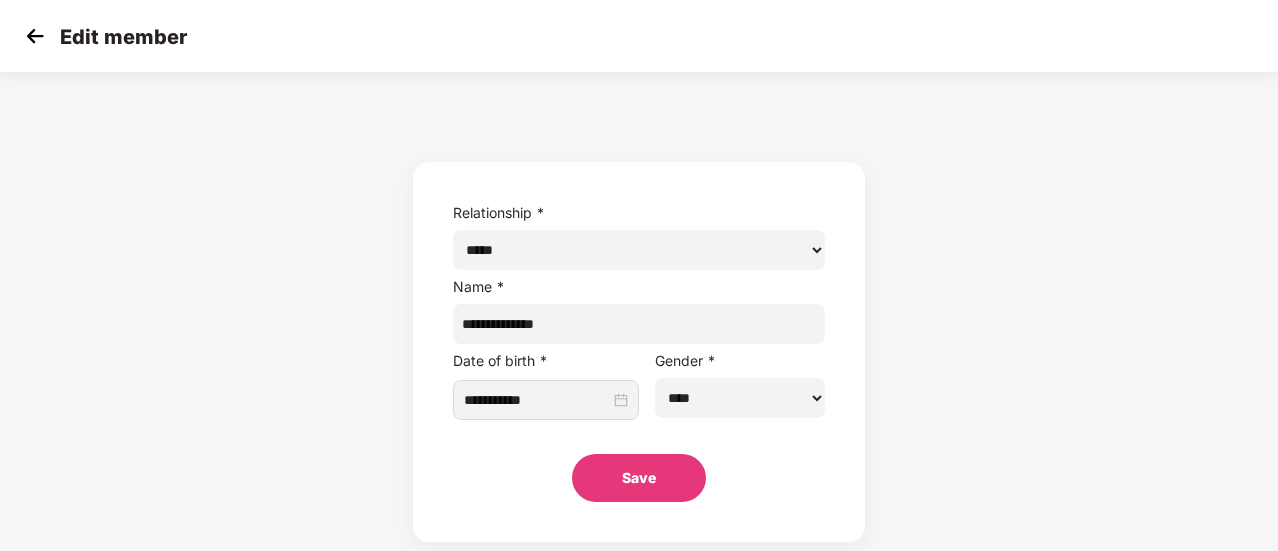 scroll, scrollTop: 0, scrollLeft: 0, axis: both 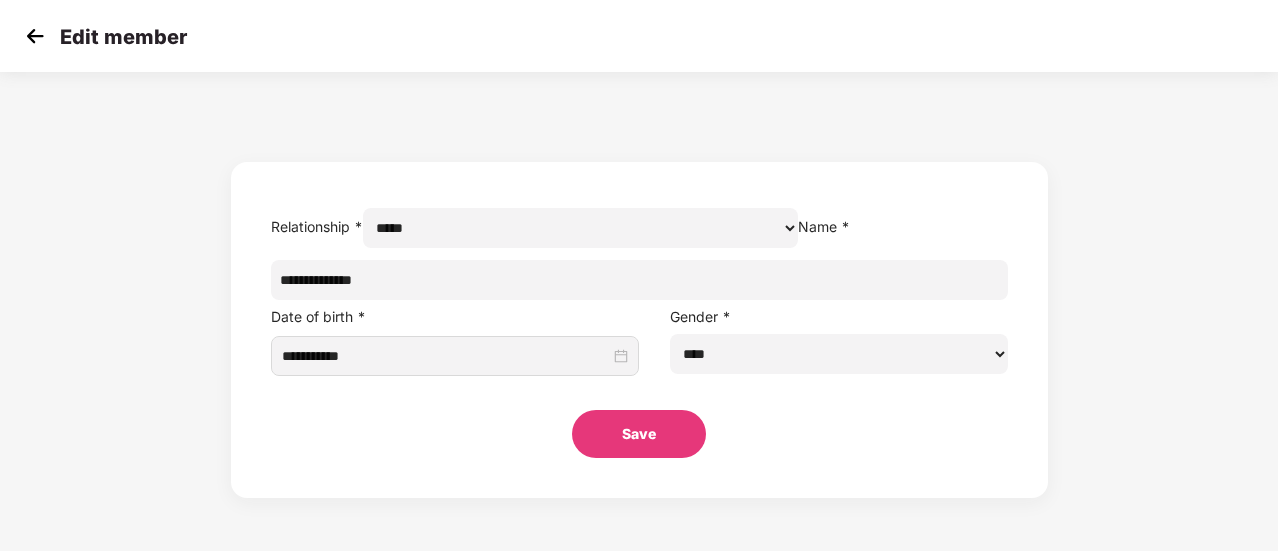 click on "**********" at bounding box center [639, 280] 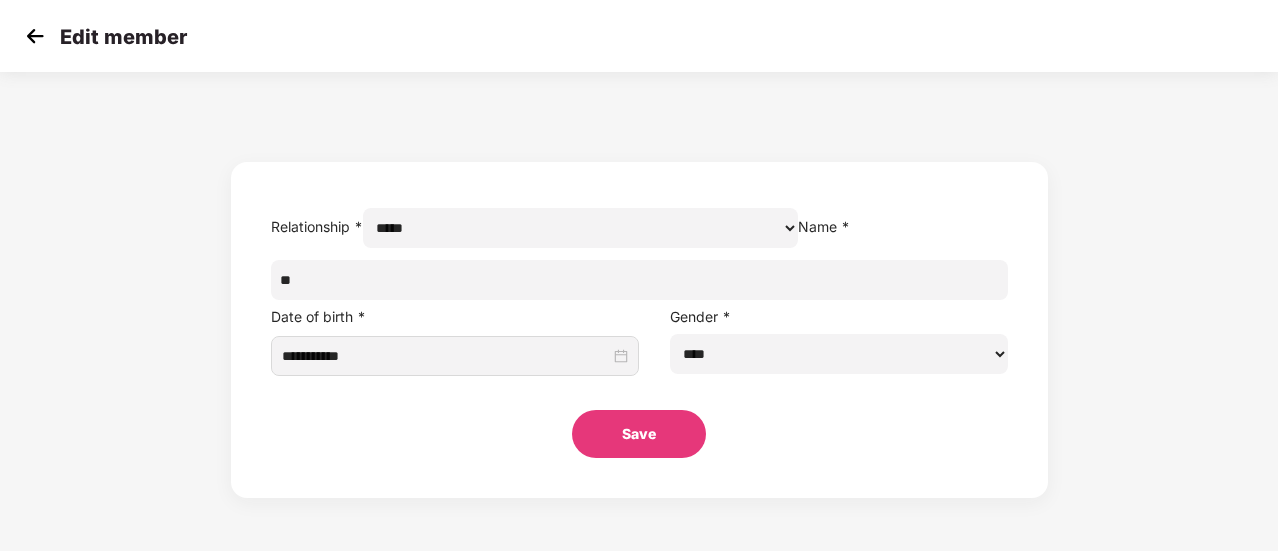 type on "*" 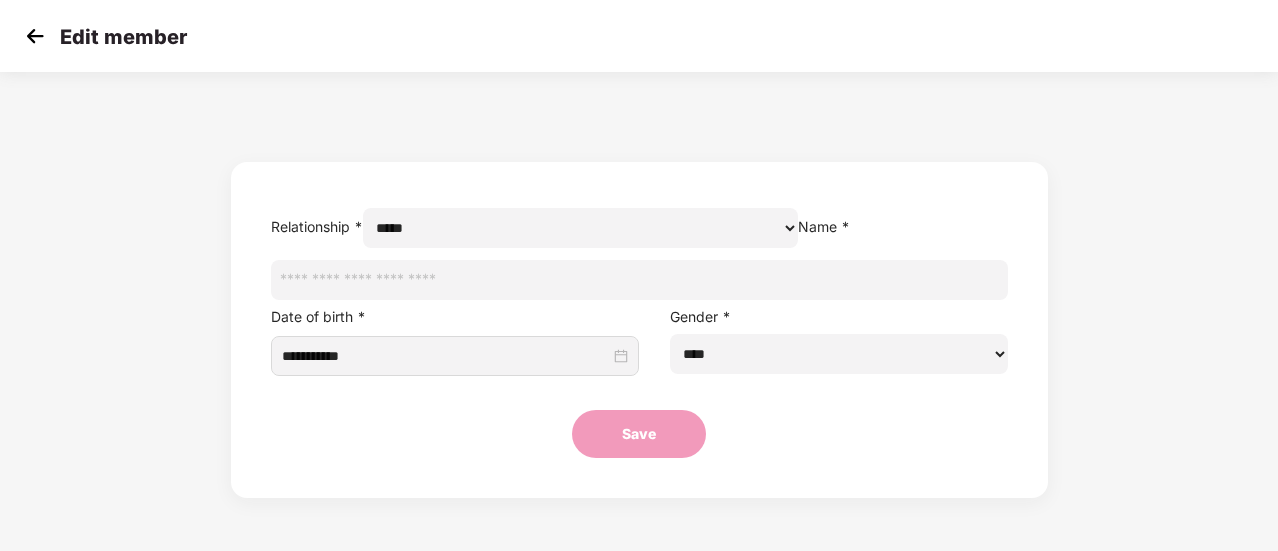 click at bounding box center [639, 280] 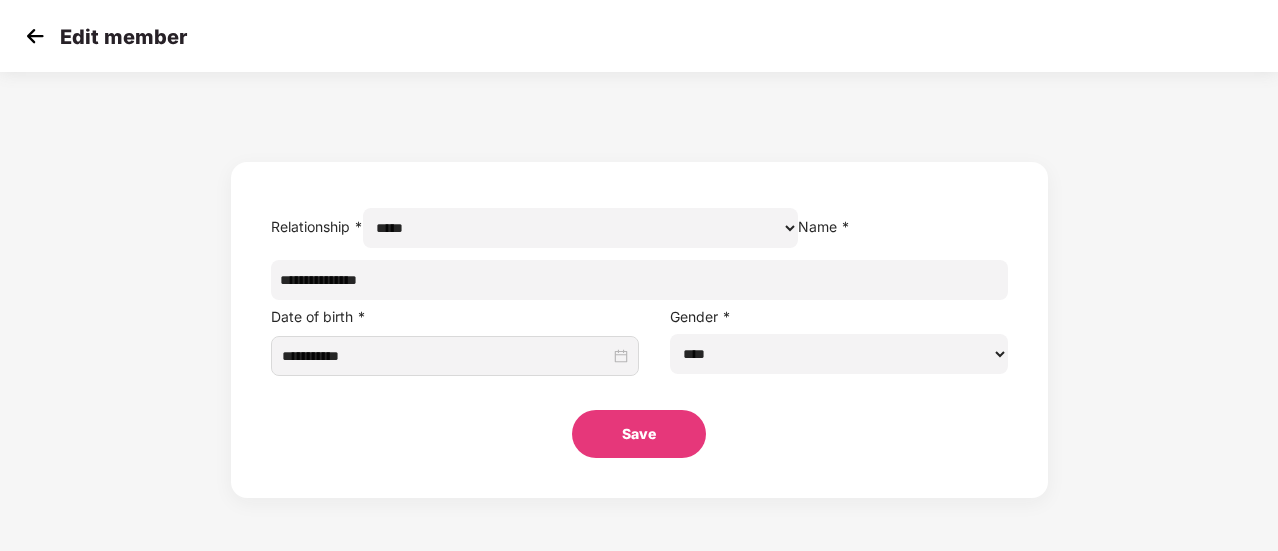 click on "**********" at bounding box center (639, 280) 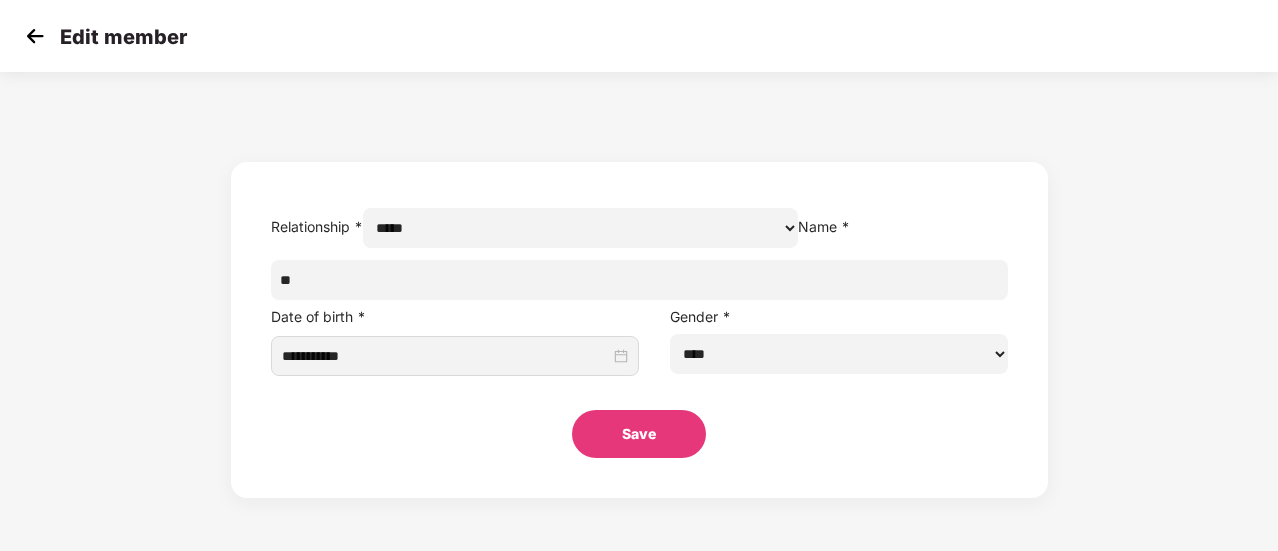 type on "*" 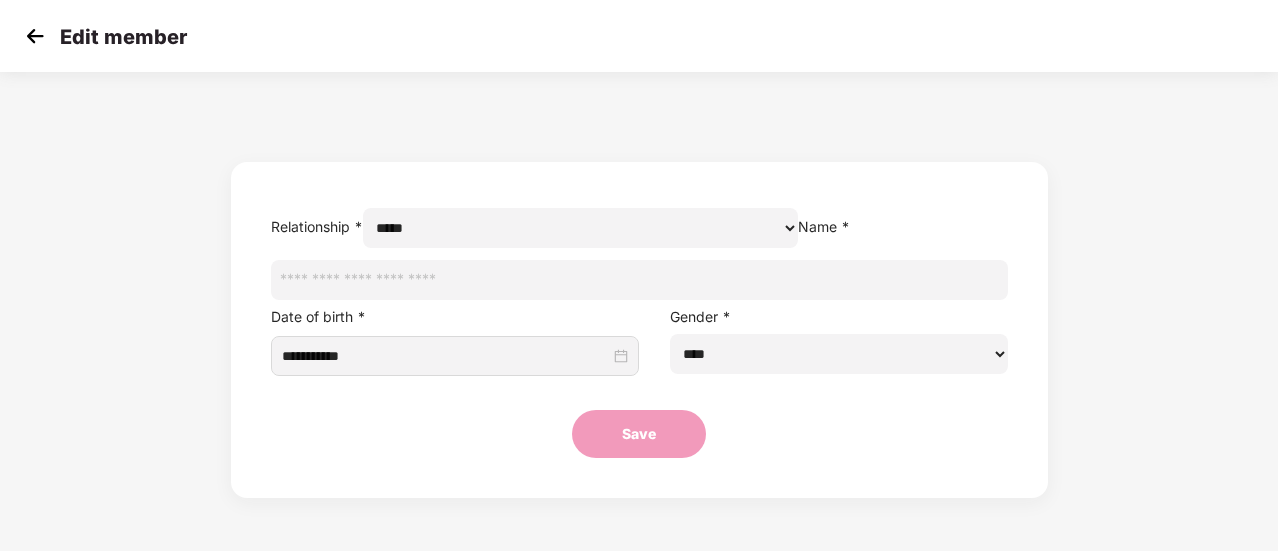 paste on "**********" 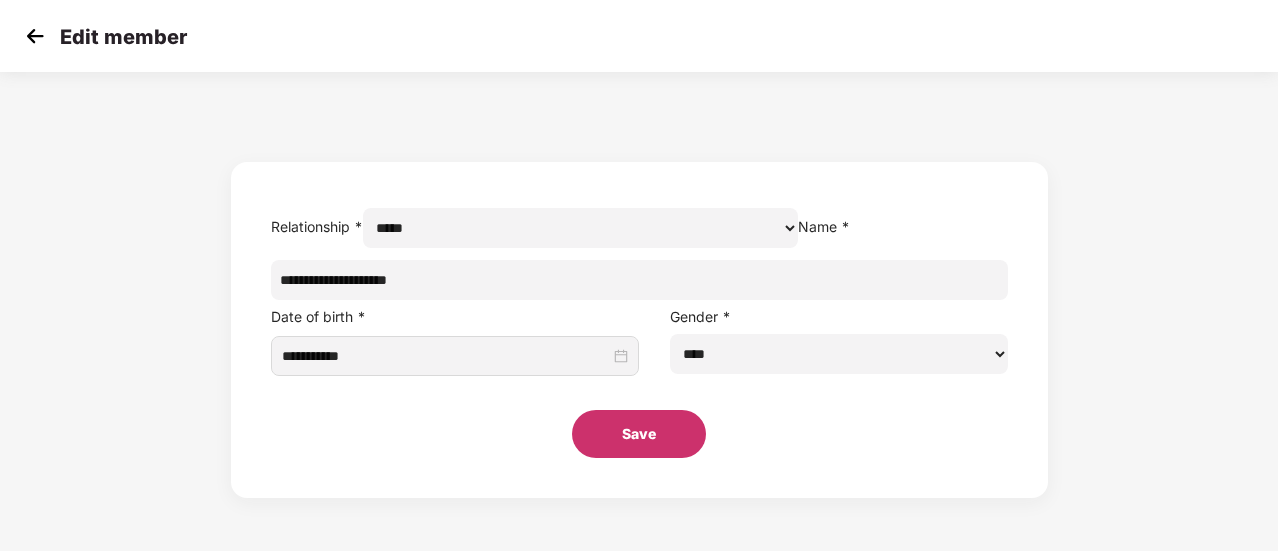 type on "**********" 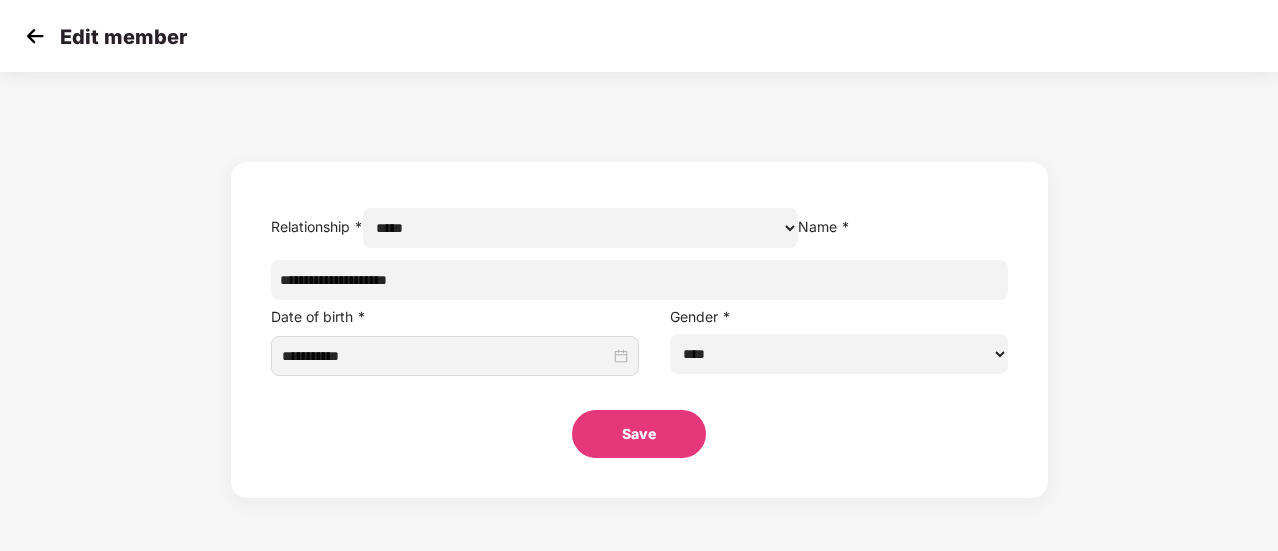 click on "Save" at bounding box center [639, 434] 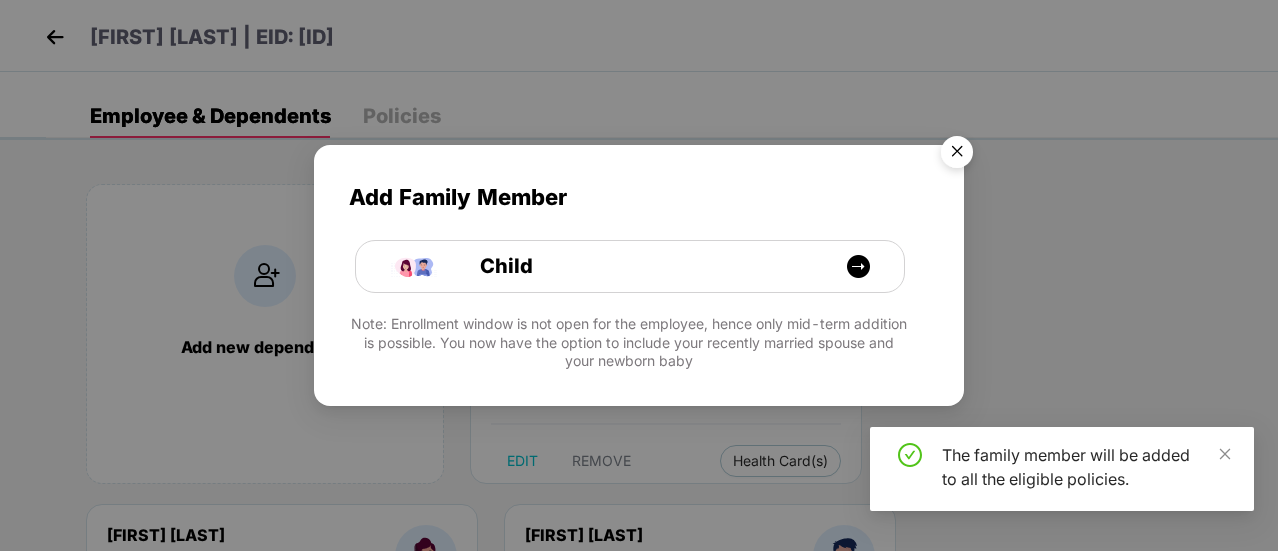 click at bounding box center [957, 155] 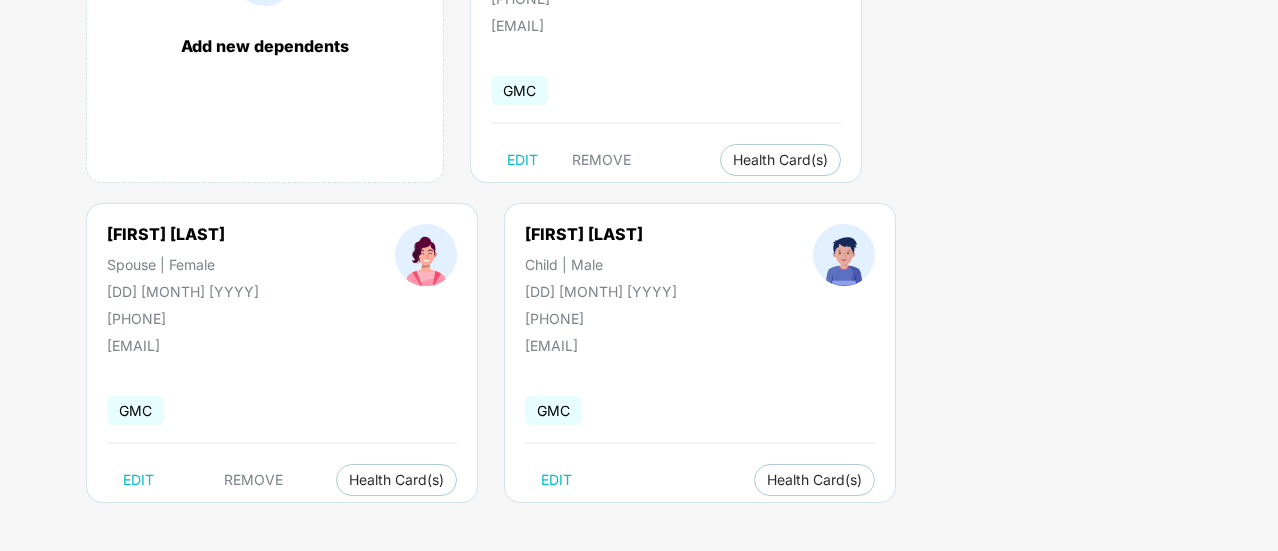 scroll, scrollTop: 302, scrollLeft: 0, axis: vertical 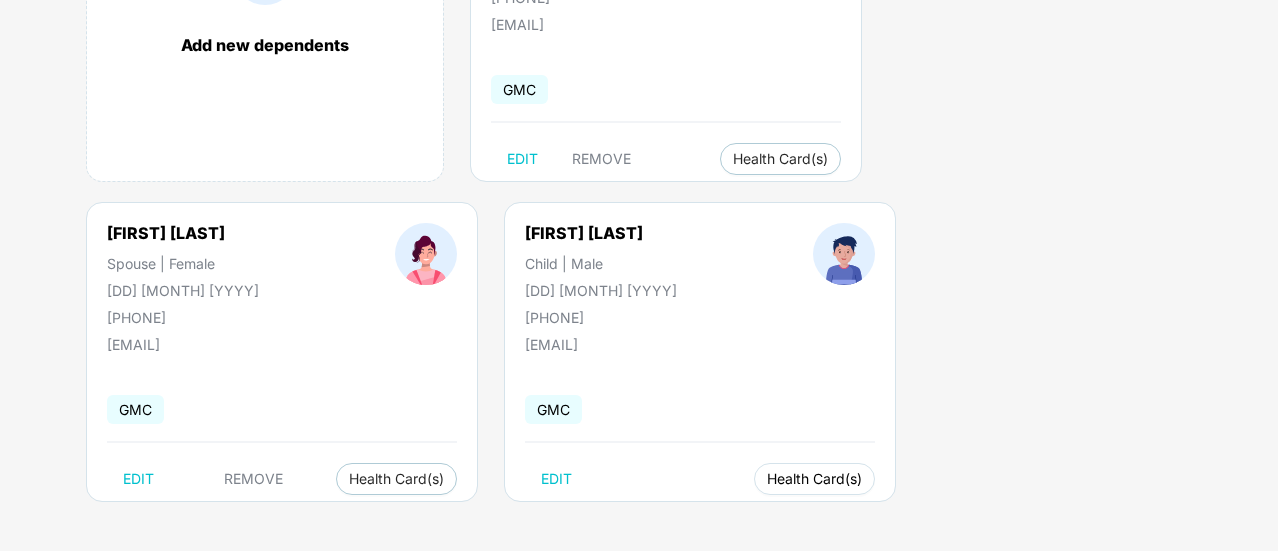 click on "Health Card(s)" at bounding box center [814, 479] 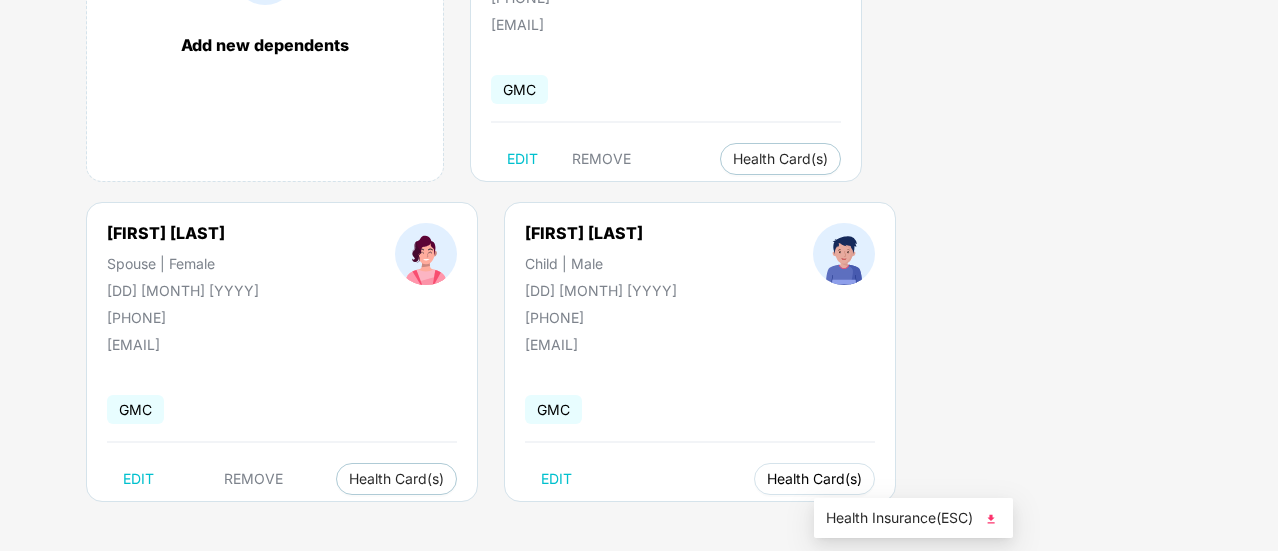 click on "Health Card(s)" at bounding box center [814, 479] 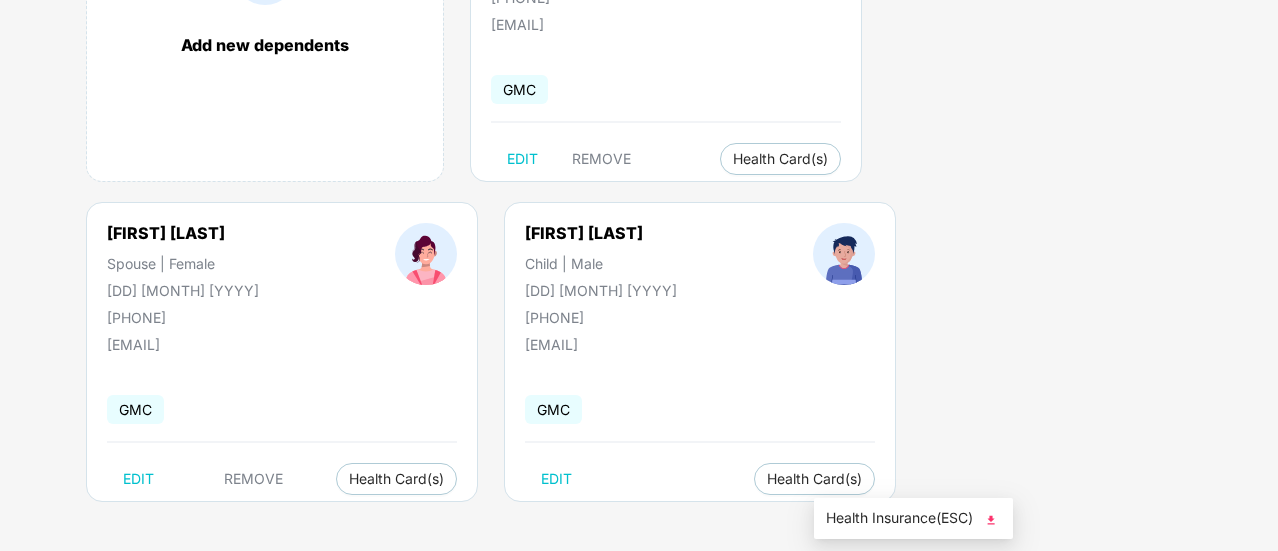 click on "Health Insurance(ESC)" at bounding box center (913, 518) 